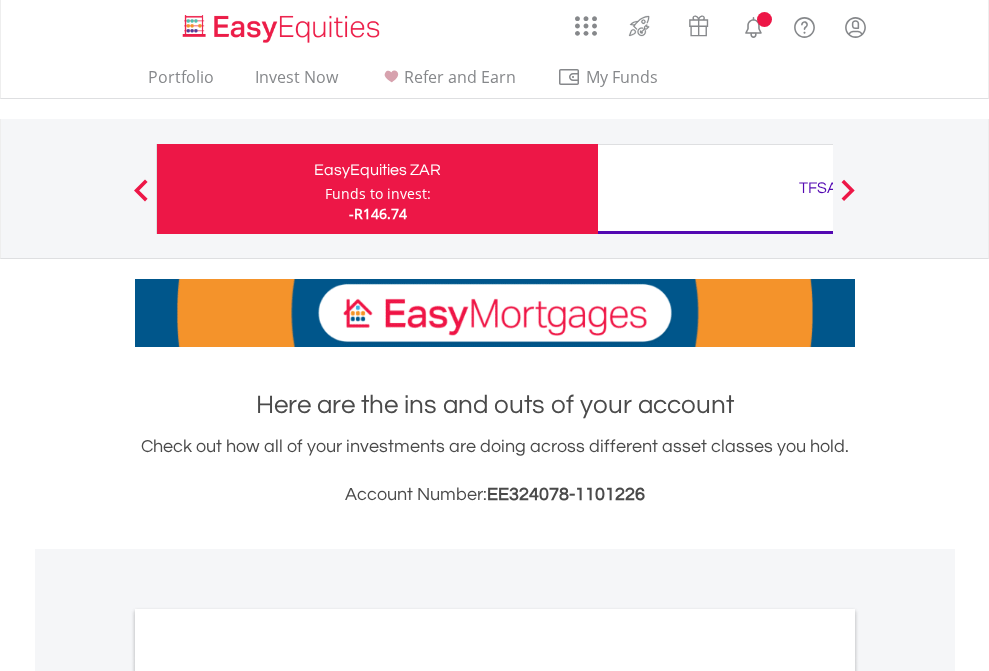 scroll, scrollTop: 0, scrollLeft: 0, axis: both 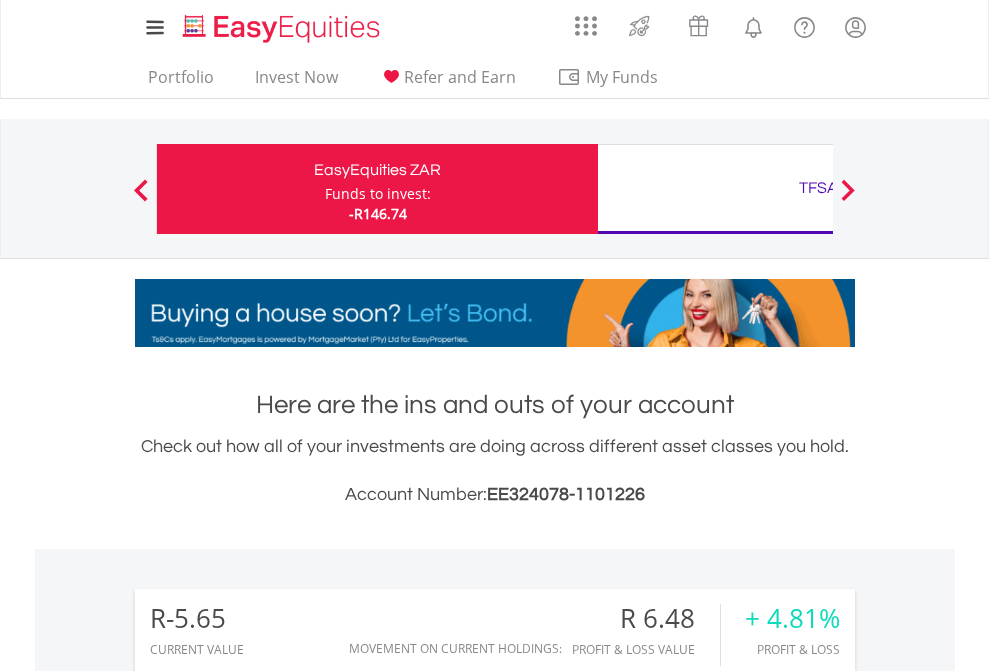 click on "Funds to invest:" at bounding box center [378, 194] 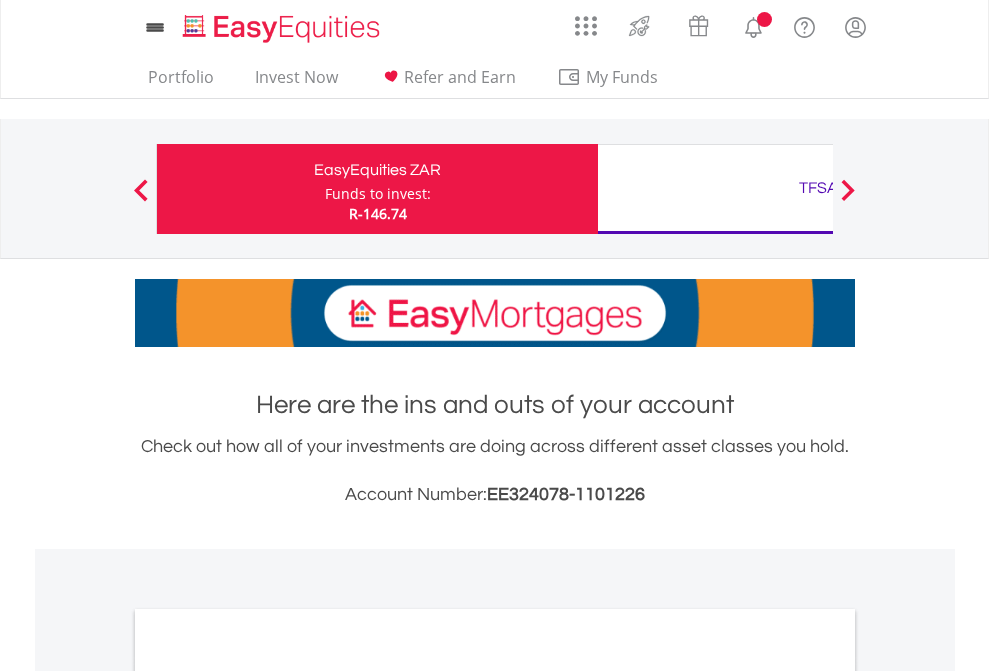 scroll, scrollTop: 0, scrollLeft: 0, axis: both 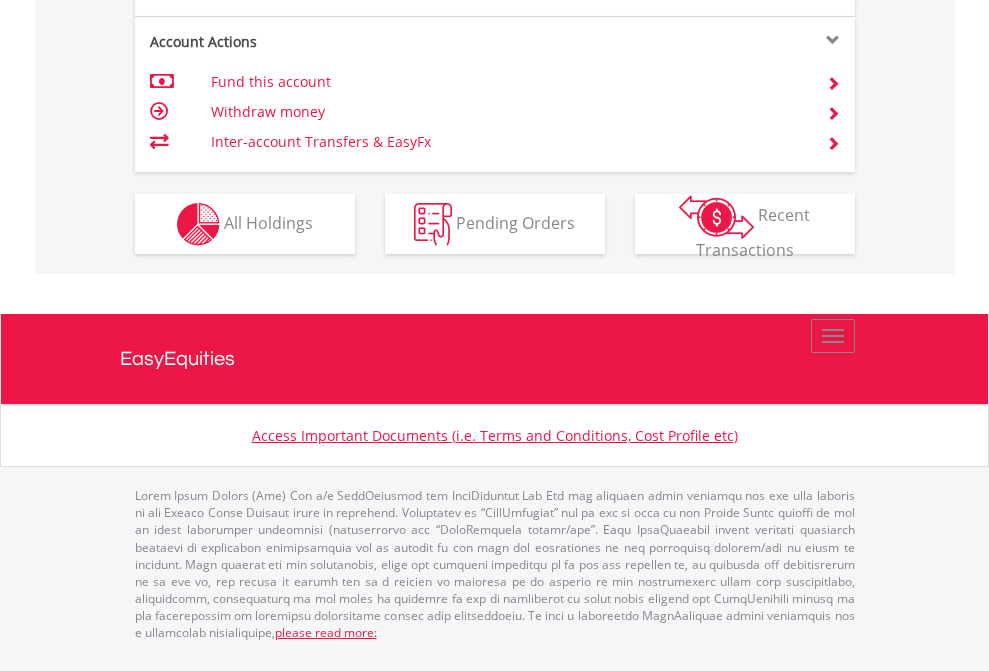 click on "Investment types" at bounding box center (706, -337) 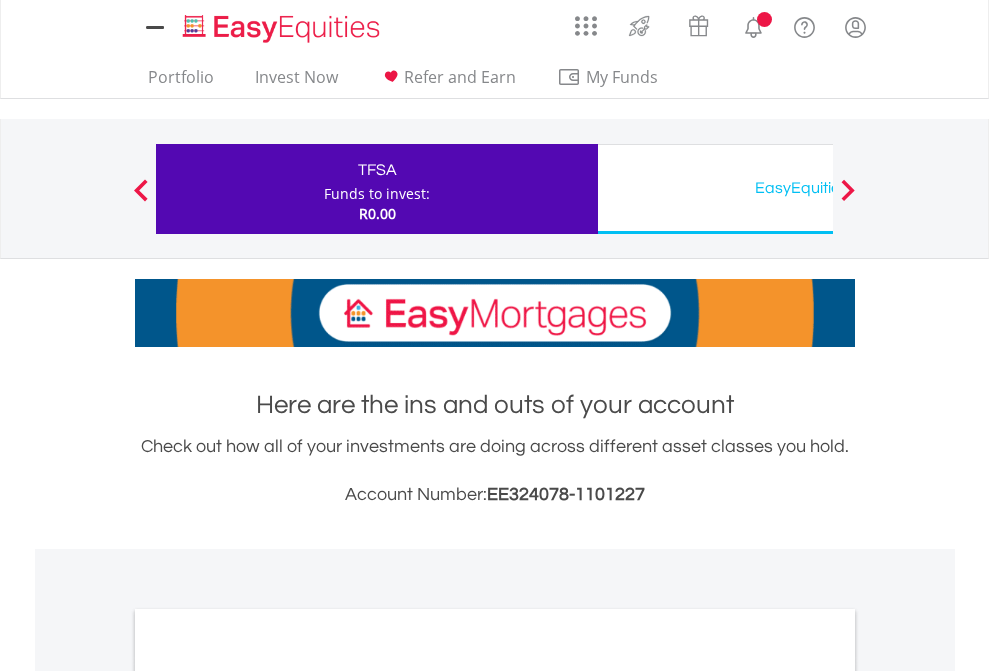 scroll, scrollTop: 0, scrollLeft: 0, axis: both 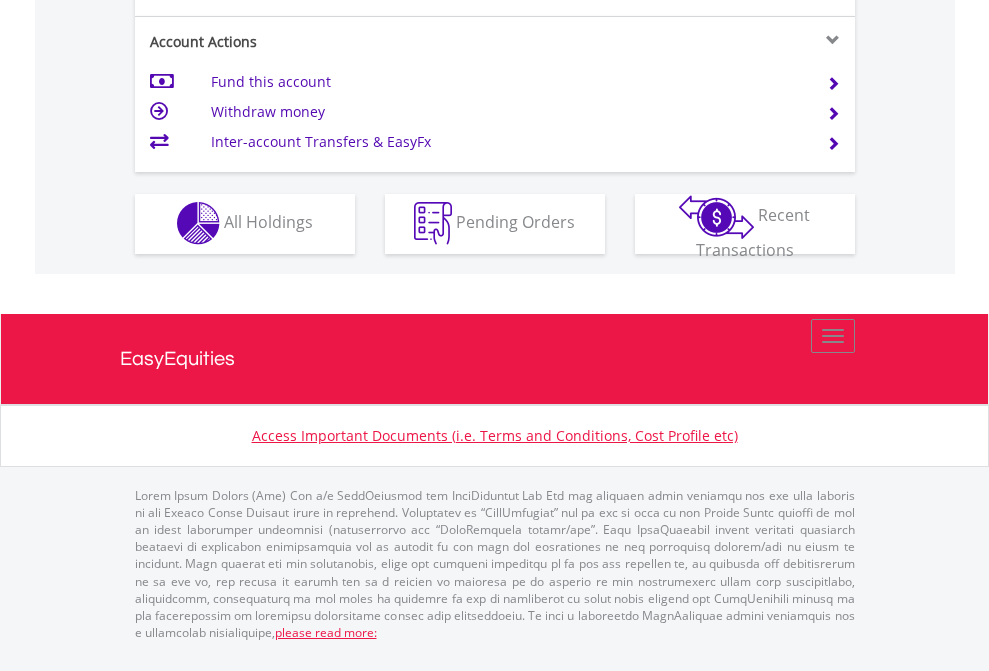 click on "Investment types" at bounding box center (706, -353) 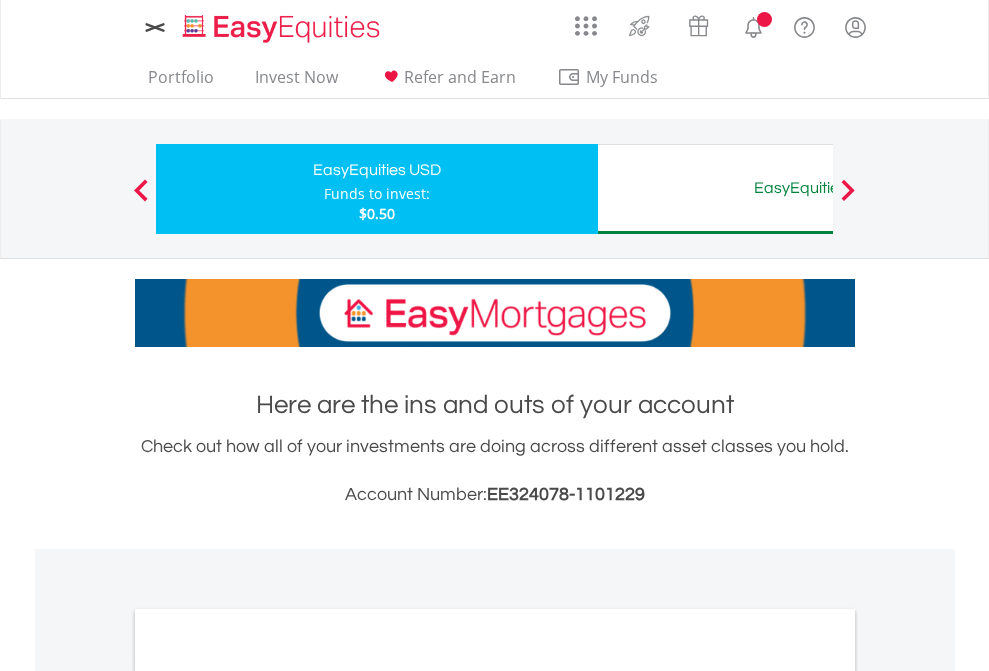 scroll, scrollTop: 0, scrollLeft: 0, axis: both 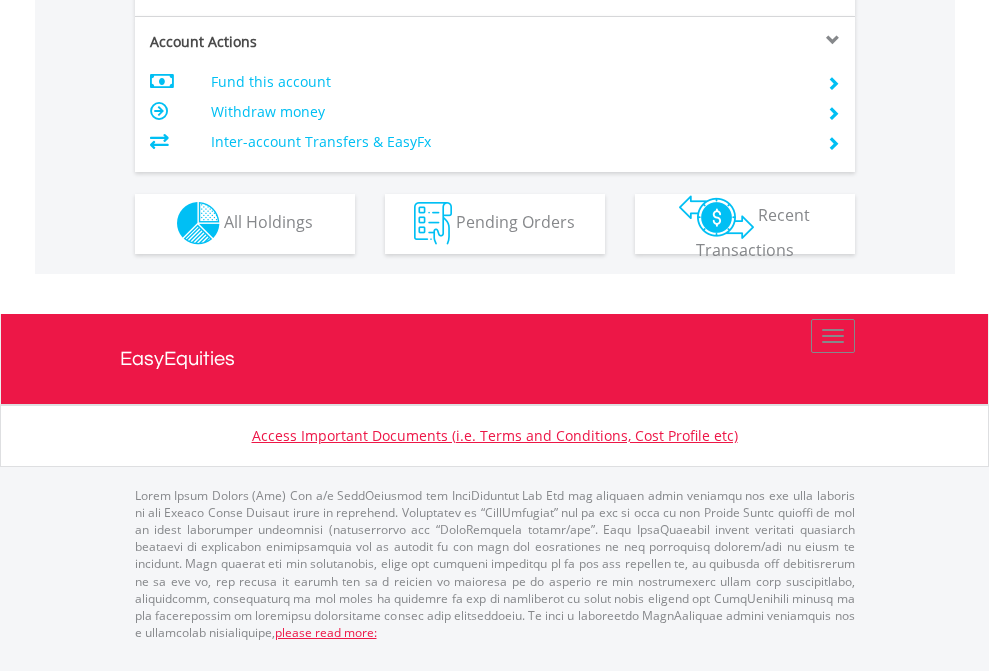 click on "Investment types" at bounding box center [706, -353] 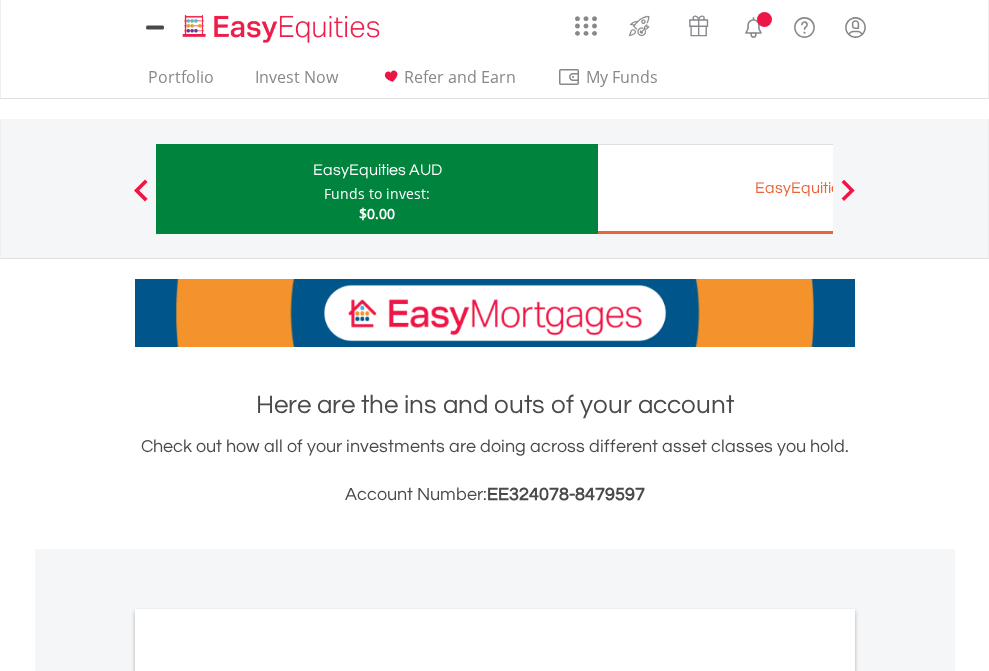 scroll, scrollTop: 0, scrollLeft: 0, axis: both 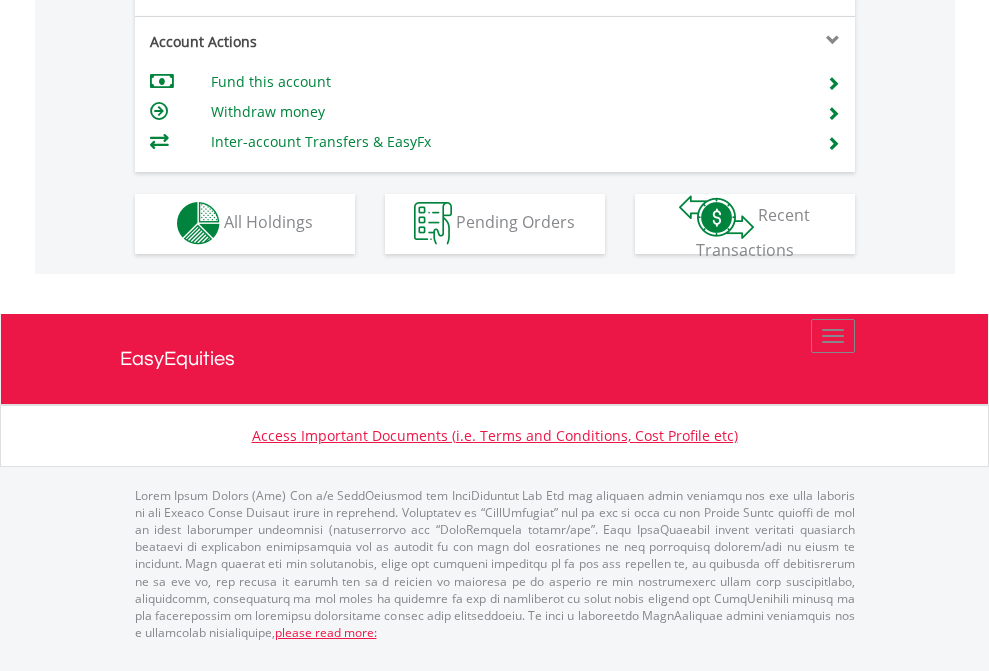 click on "Investment types" at bounding box center (706, -353) 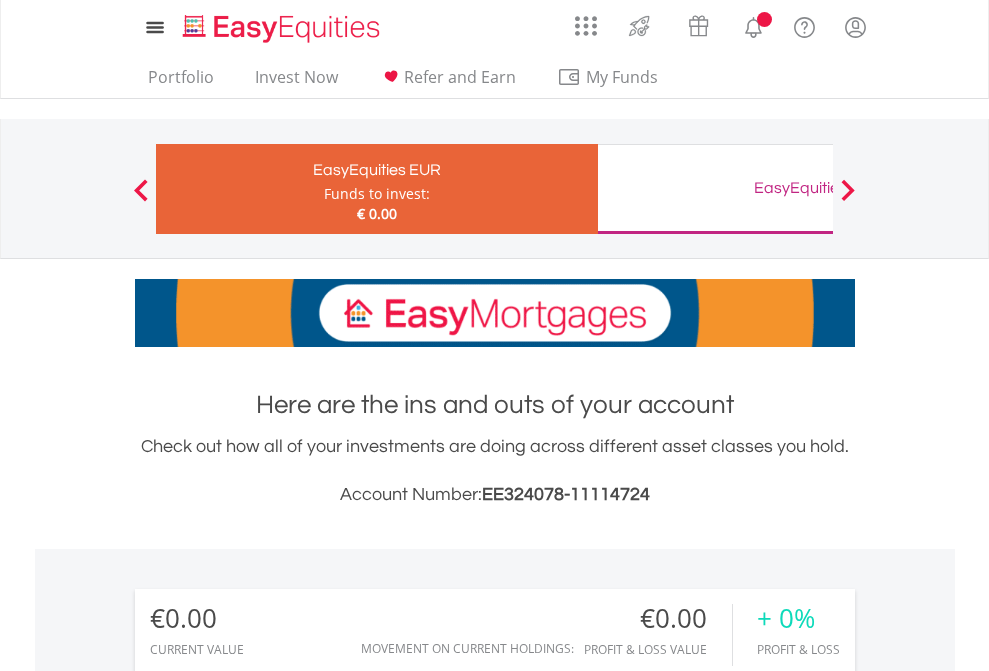 scroll, scrollTop: 0, scrollLeft: 0, axis: both 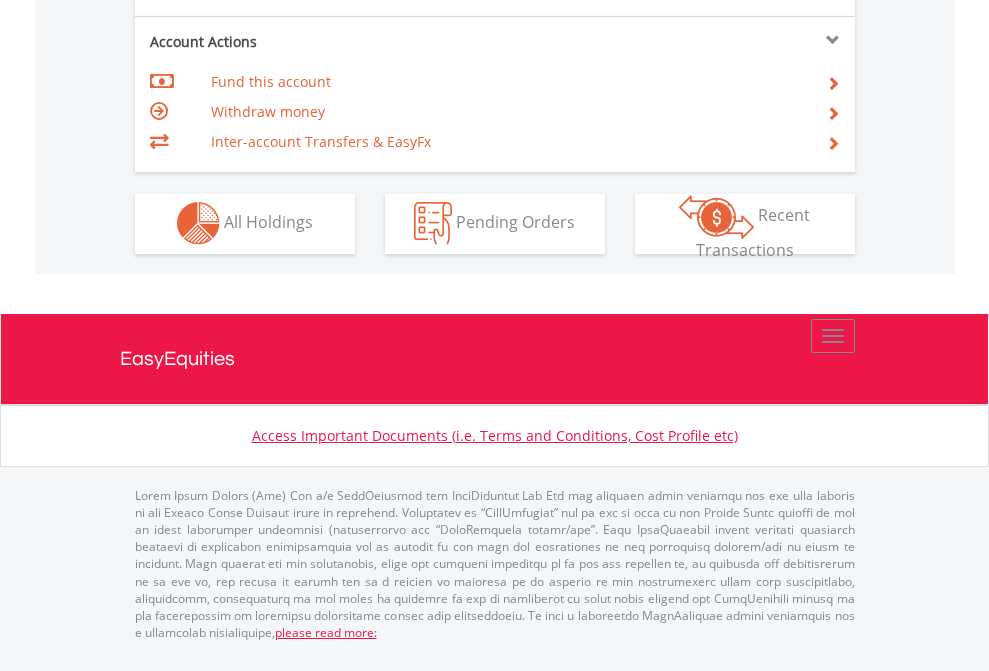 click on "Investment types" at bounding box center [706, -353] 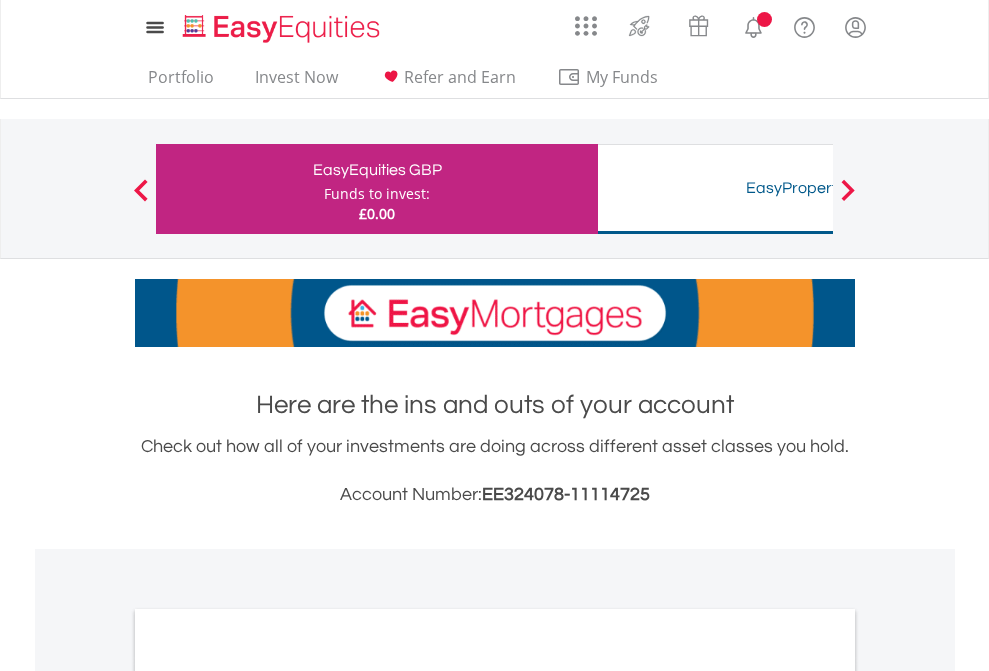 scroll, scrollTop: 0, scrollLeft: 0, axis: both 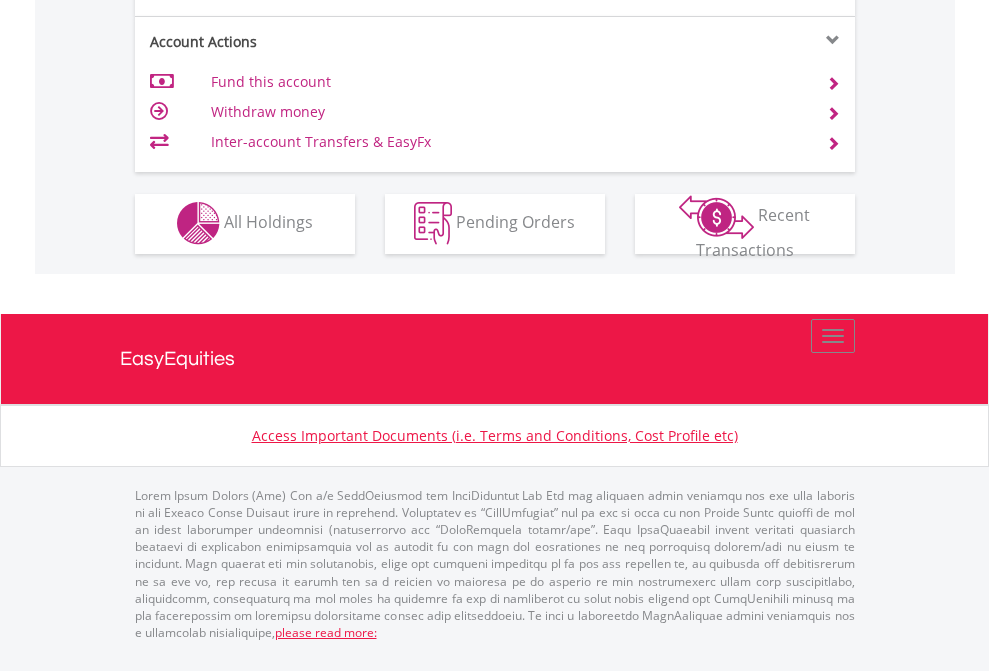 click on "Investment types" at bounding box center (706, -353) 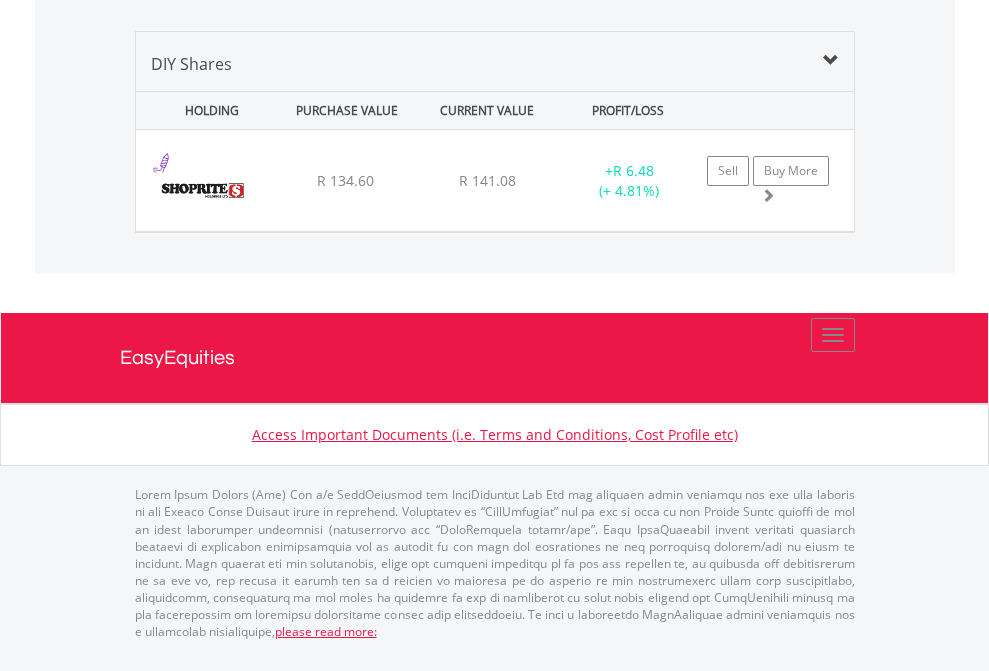 scroll, scrollTop: 2225, scrollLeft: 0, axis: vertical 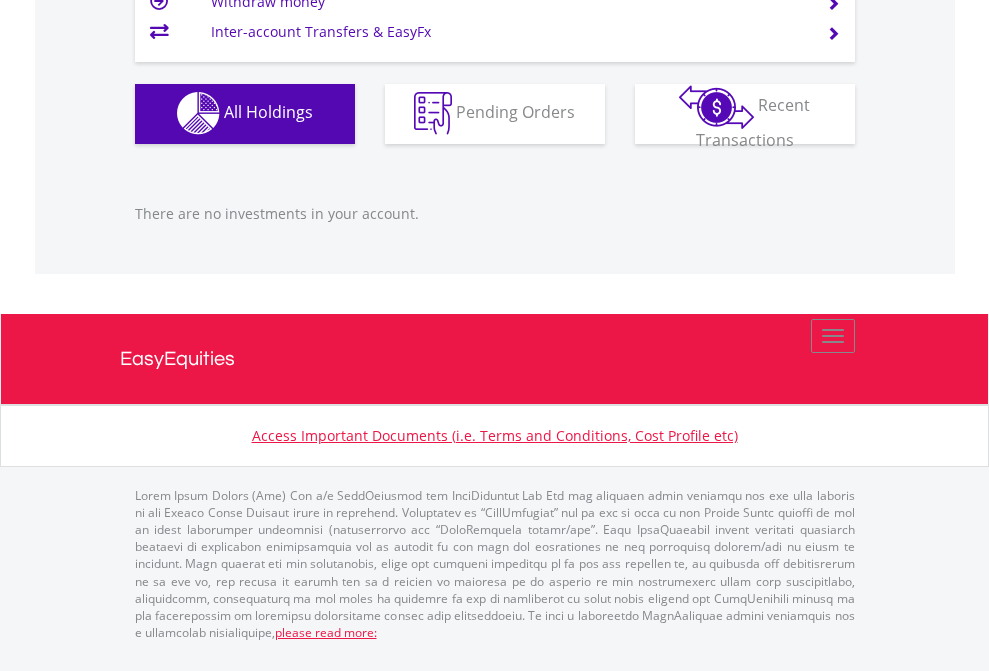 click on "EasyEquities USD" at bounding box center (818, -1142) 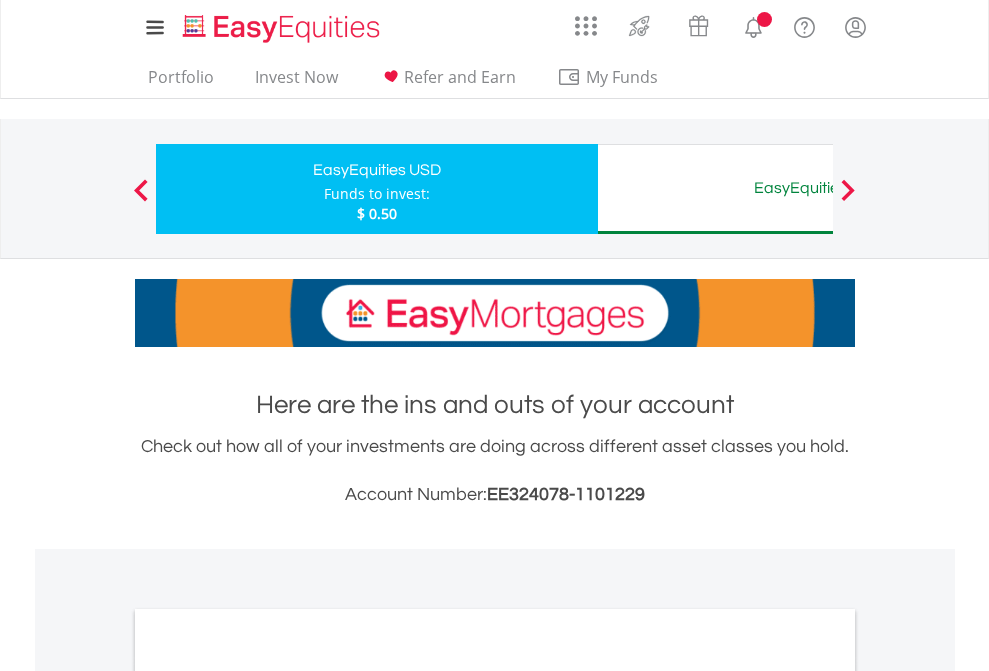 scroll, scrollTop: 1202, scrollLeft: 0, axis: vertical 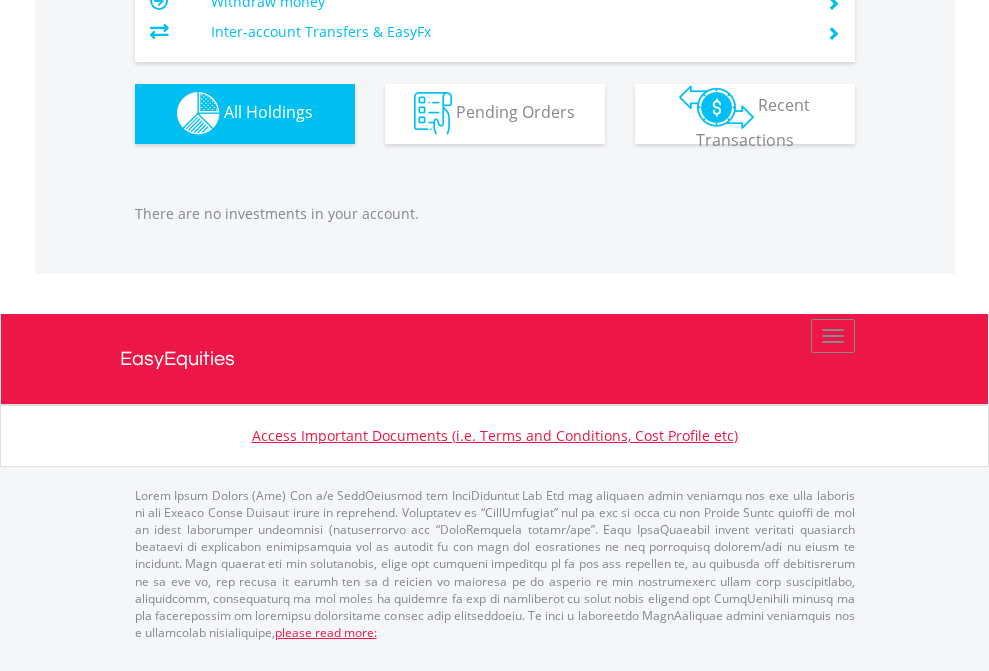 click on "EasyEquities AUD" at bounding box center (818, -1142) 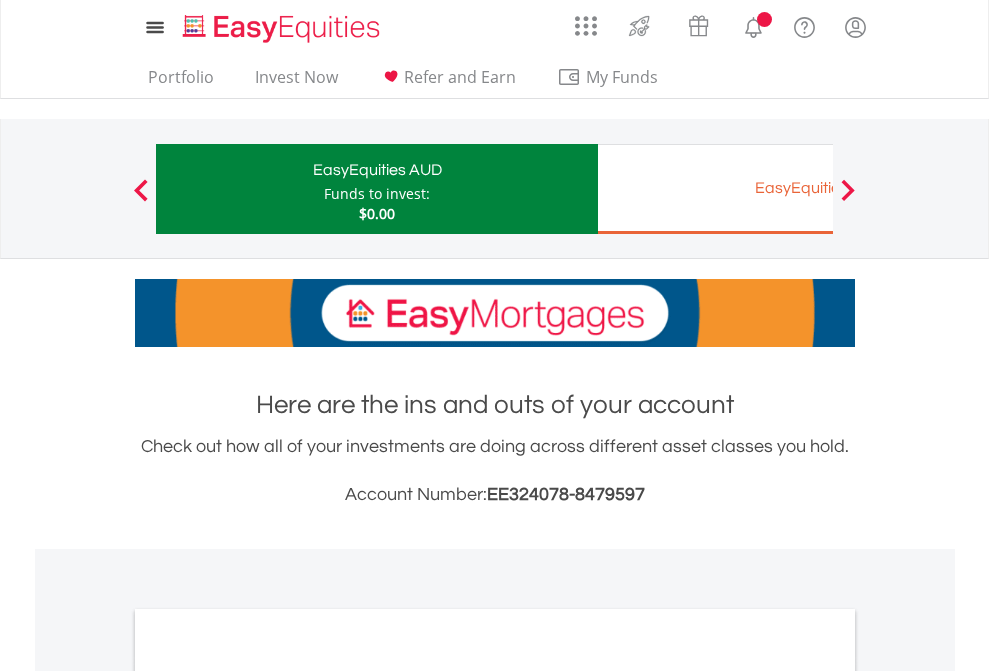 scroll, scrollTop: 0, scrollLeft: 0, axis: both 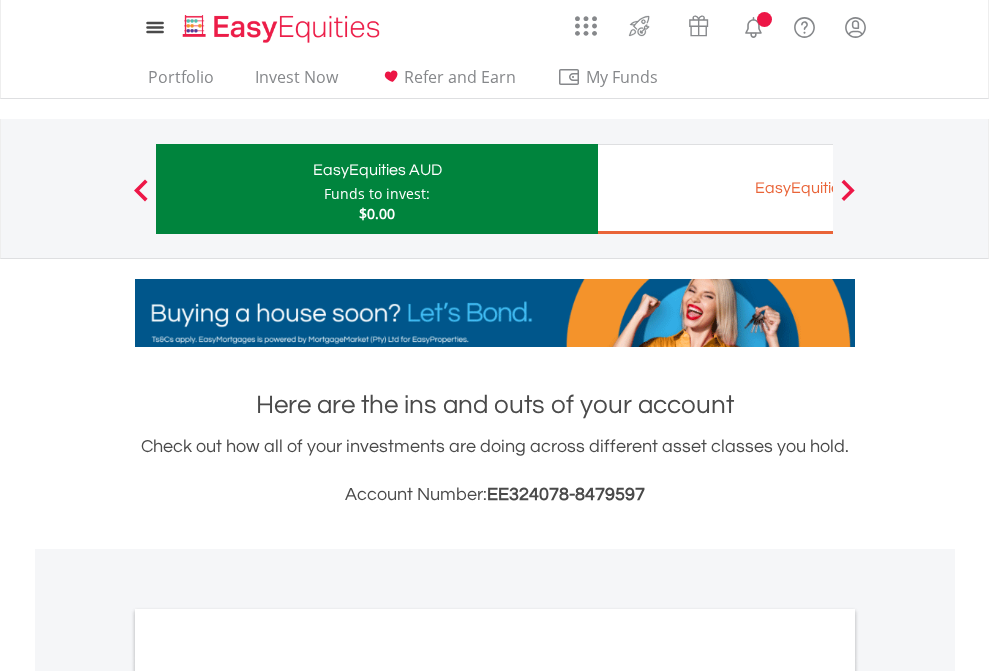 click on "All Holdings" at bounding box center (268, 1096) 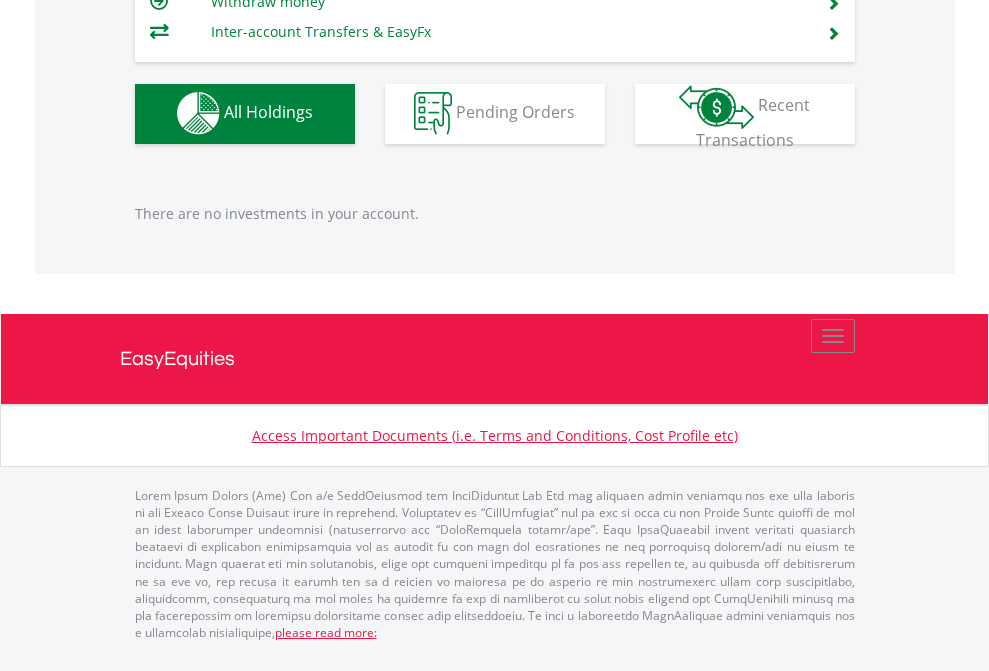 scroll, scrollTop: 1980, scrollLeft: 0, axis: vertical 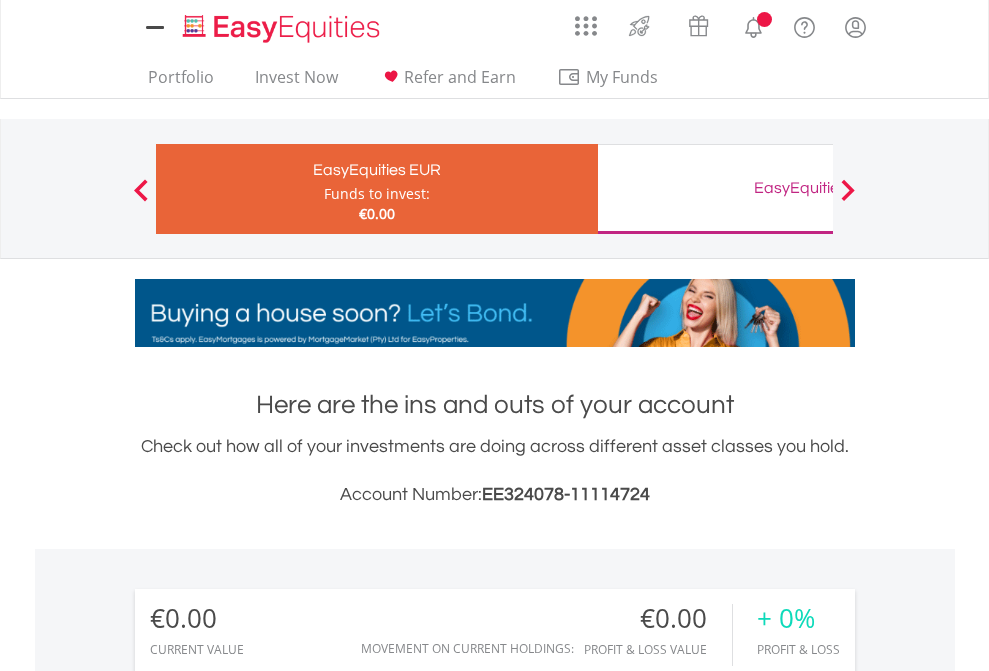 click on "All Holdings" at bounding box center [268, 1442] 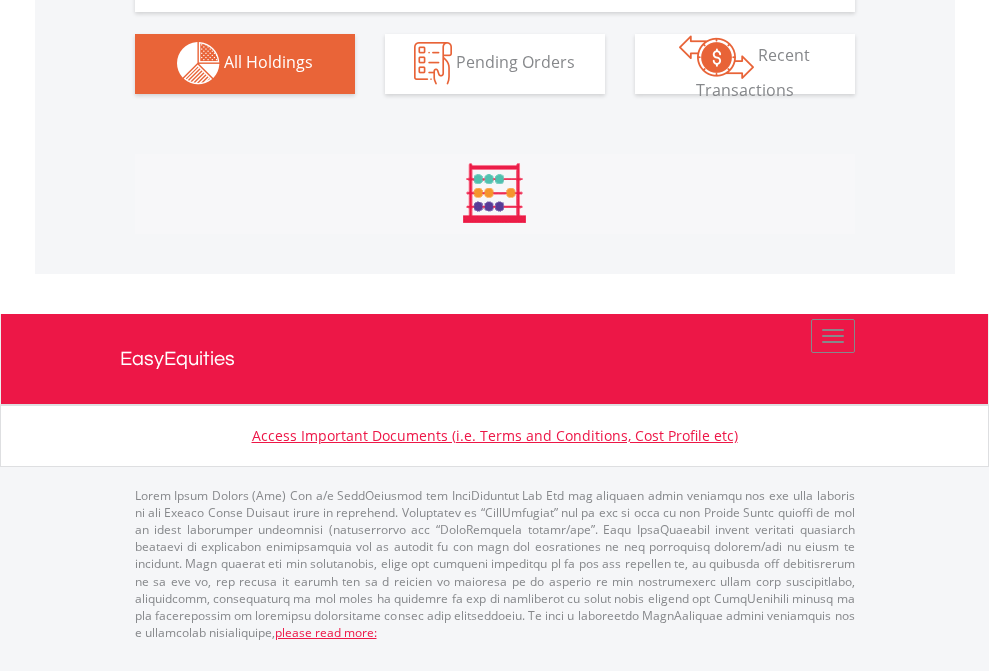 scroll, scrollTop: 1980, scrollLeft: 0, axis: vertical 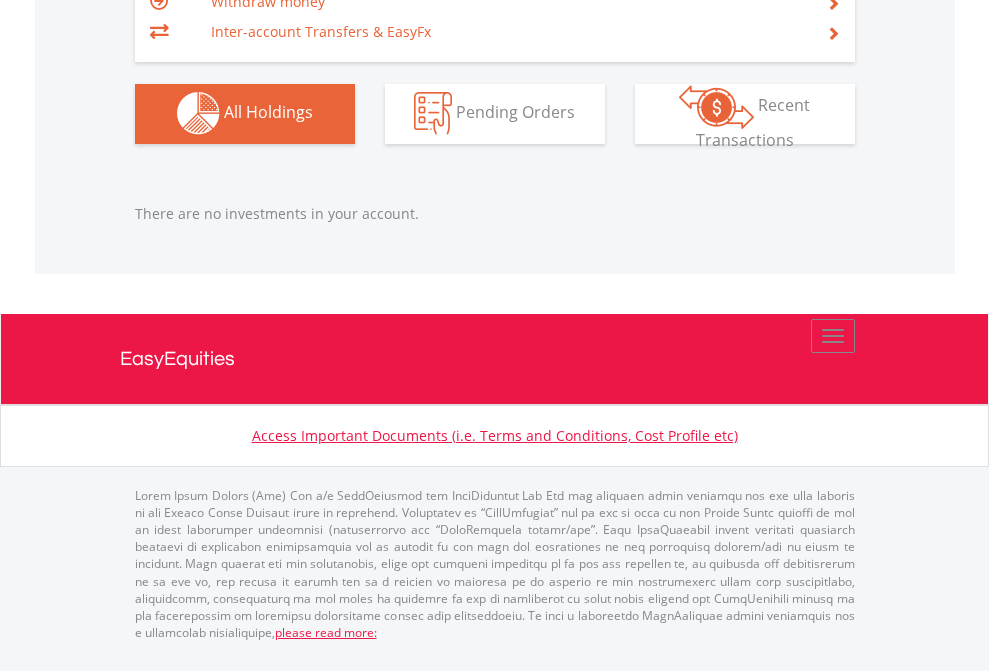 click on "EasyEquities GBP" at bounding box center (818, -1142) 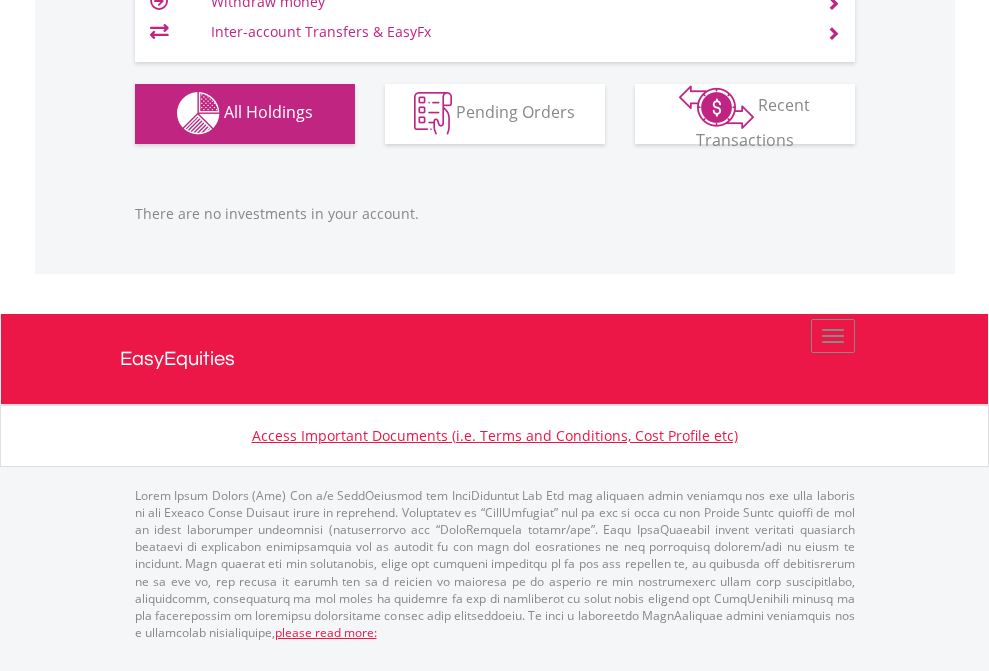 scroll, scrollTop: 1980, scrollLeft: 0, axis: vertical 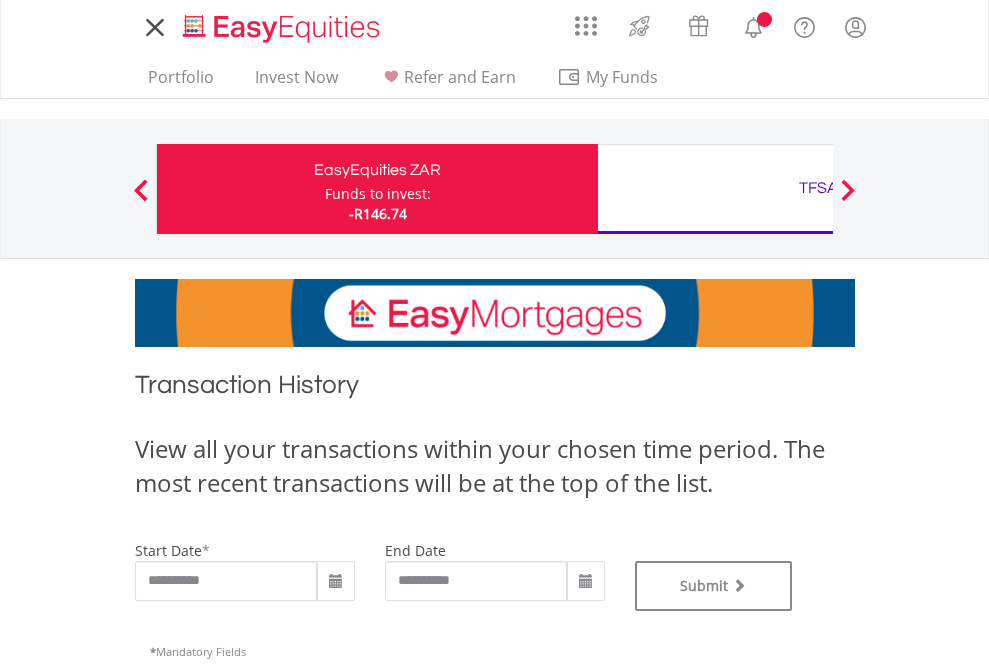 type on "**********" 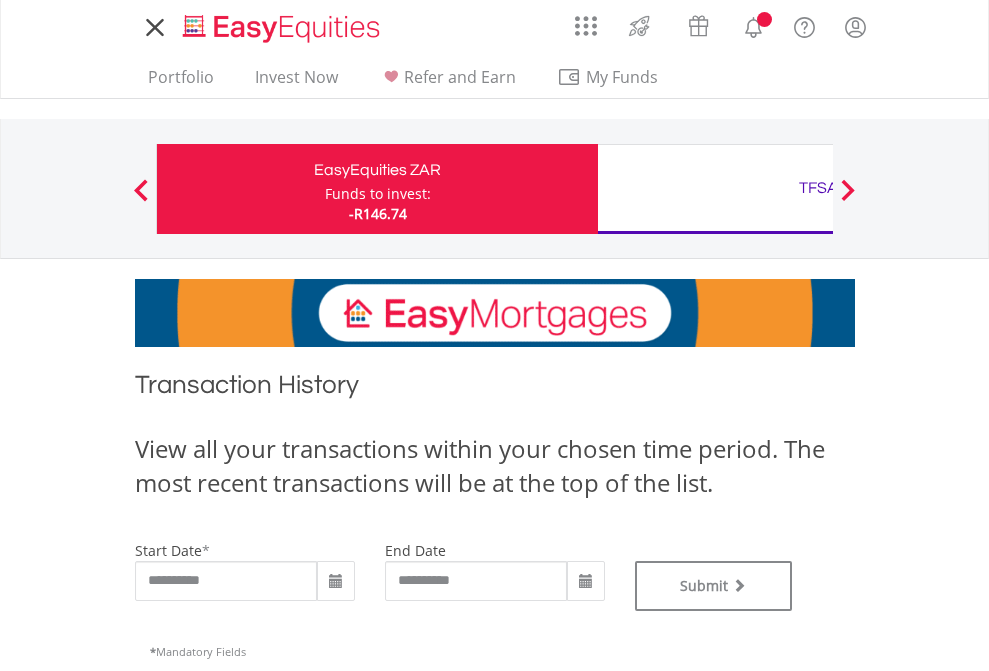 scroll, scrollTop: 0, scrollLeft: 0, axis: both 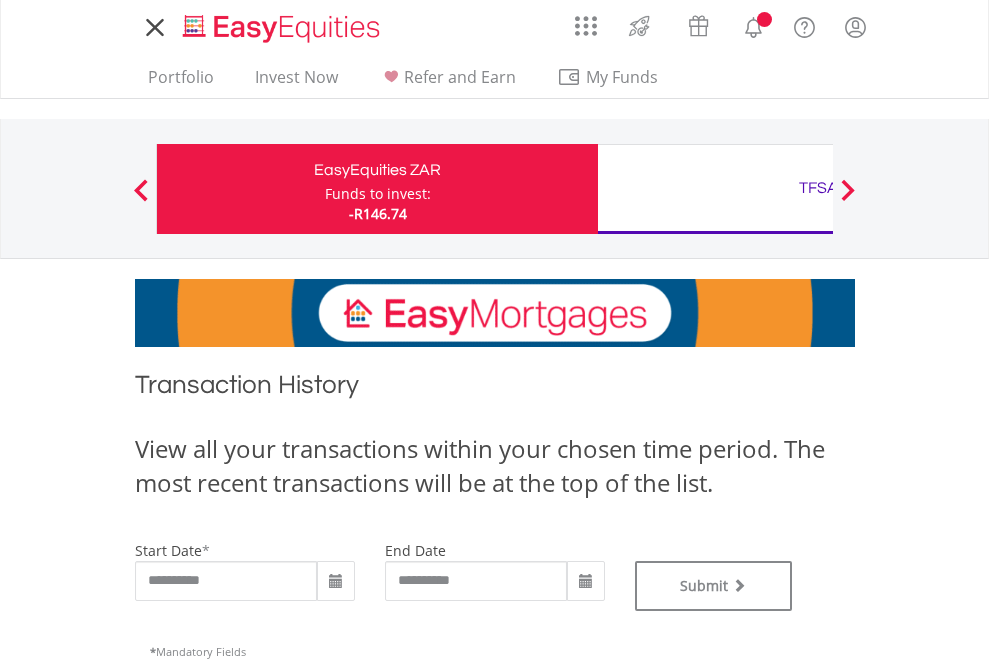 type on "**********" 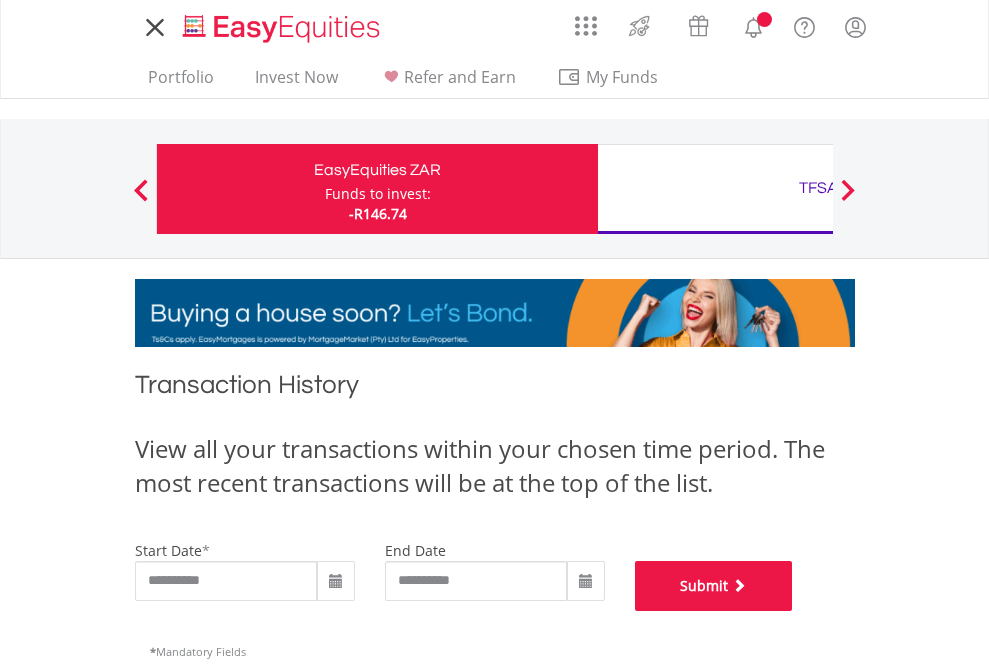 click on "Submit" at bounding box center [714, 586] 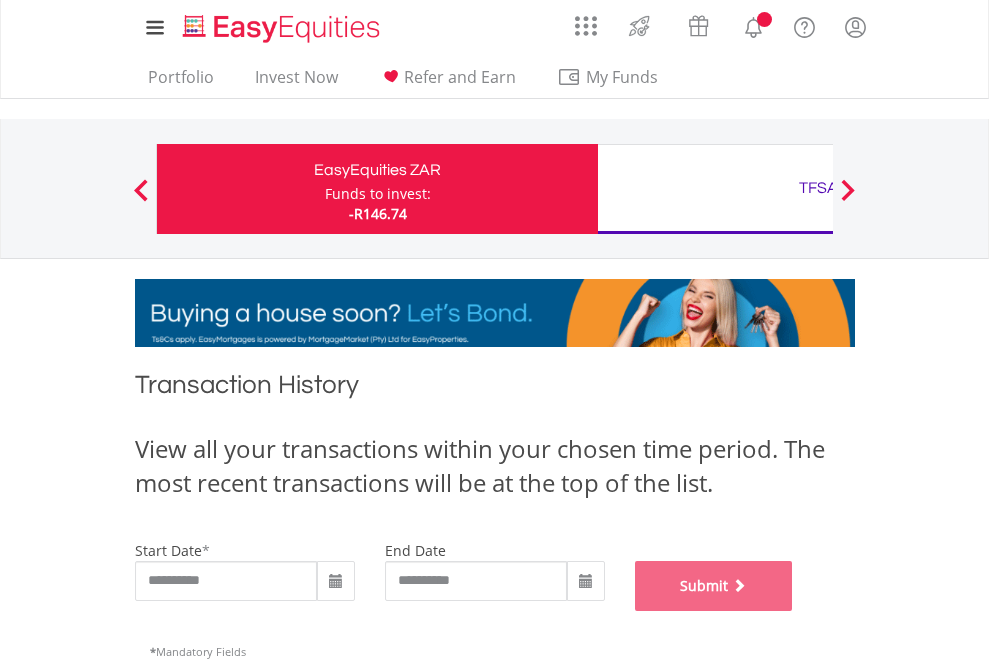 scroll, scrollTop: 811, scrollLeft: 0, axis: vertical 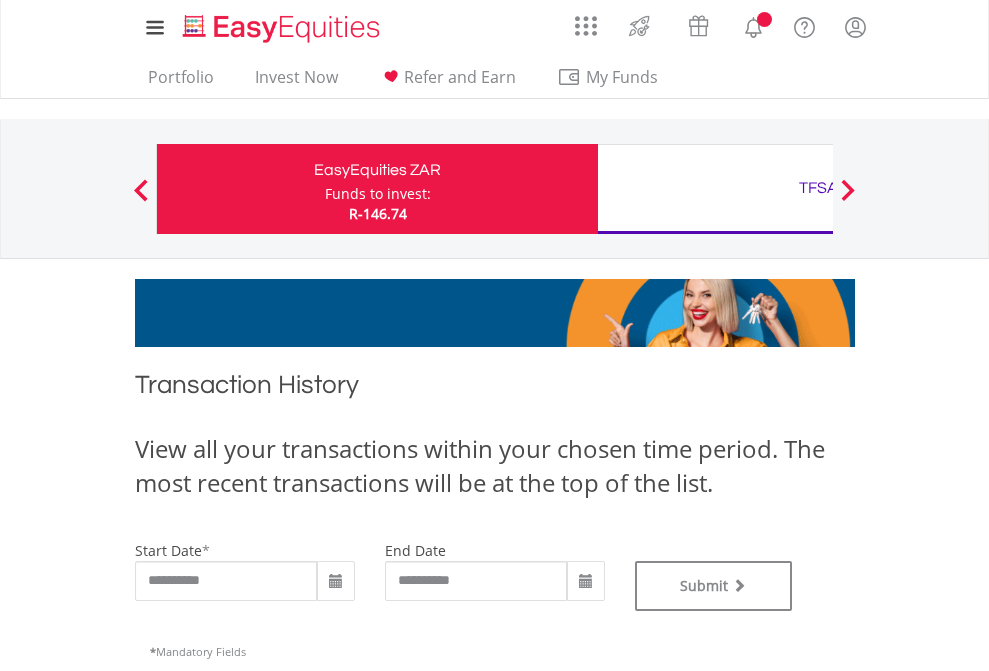 click on "TFSA" at bounding box center [818, 188] 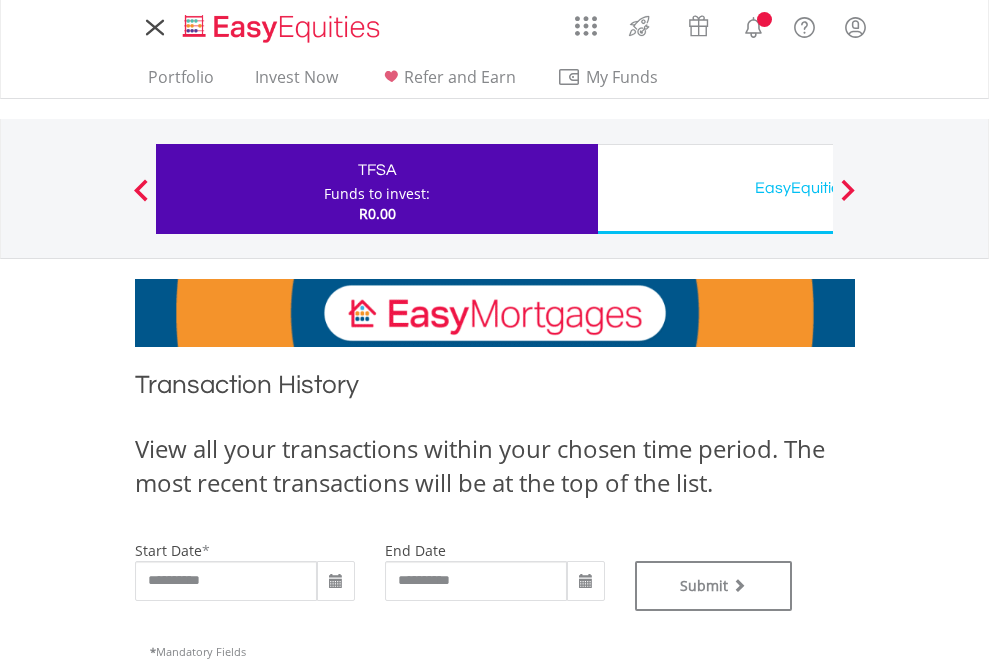 scroll, scrollTop: 0, scrollLeft: 0, axis: both 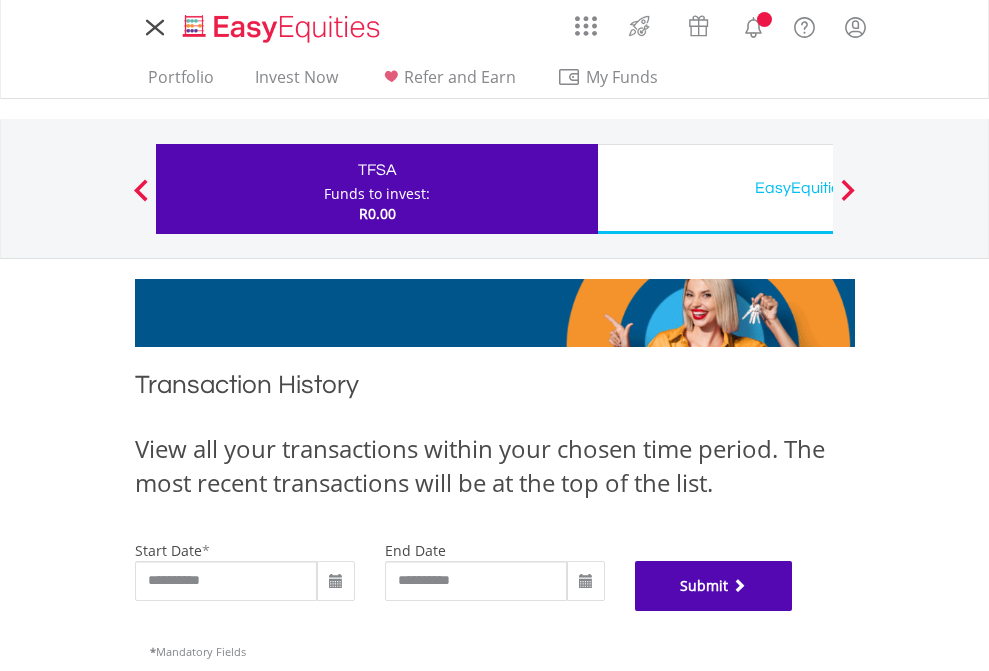 click on "Submit" at bounding box center (714, 586) 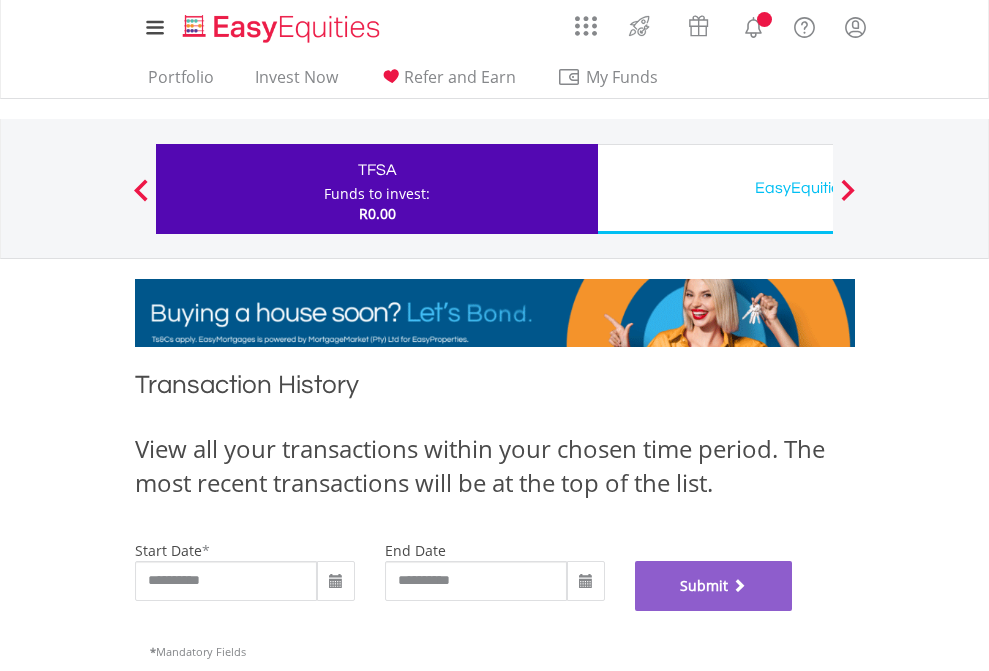 scroll, scrollTop: 811, scrollLeft: 0, axis: vertical 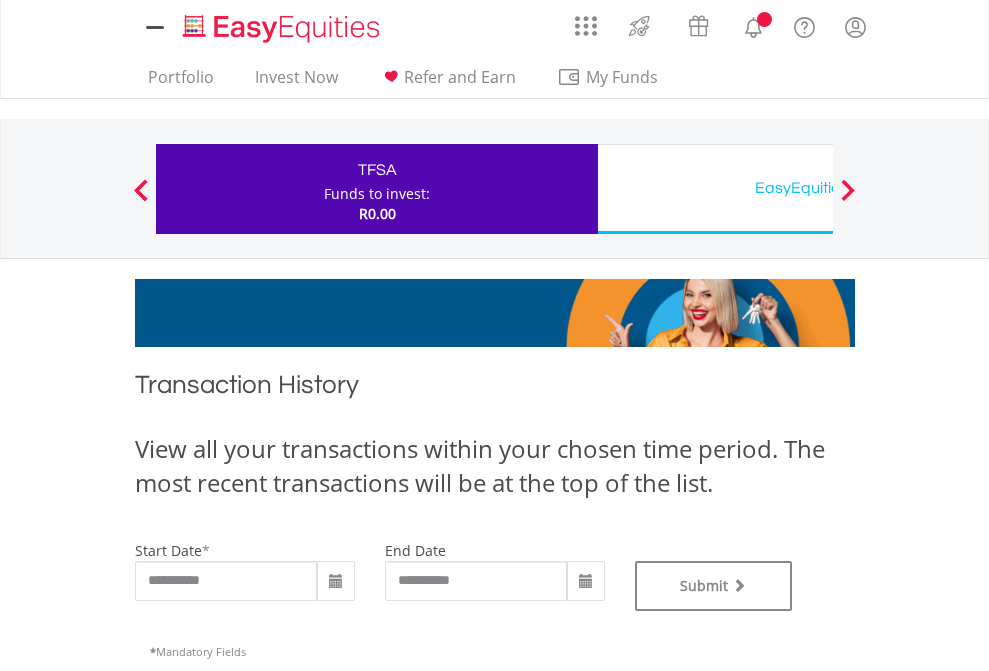 click on "EasyEquities USD" at bounding box center (818, 188) 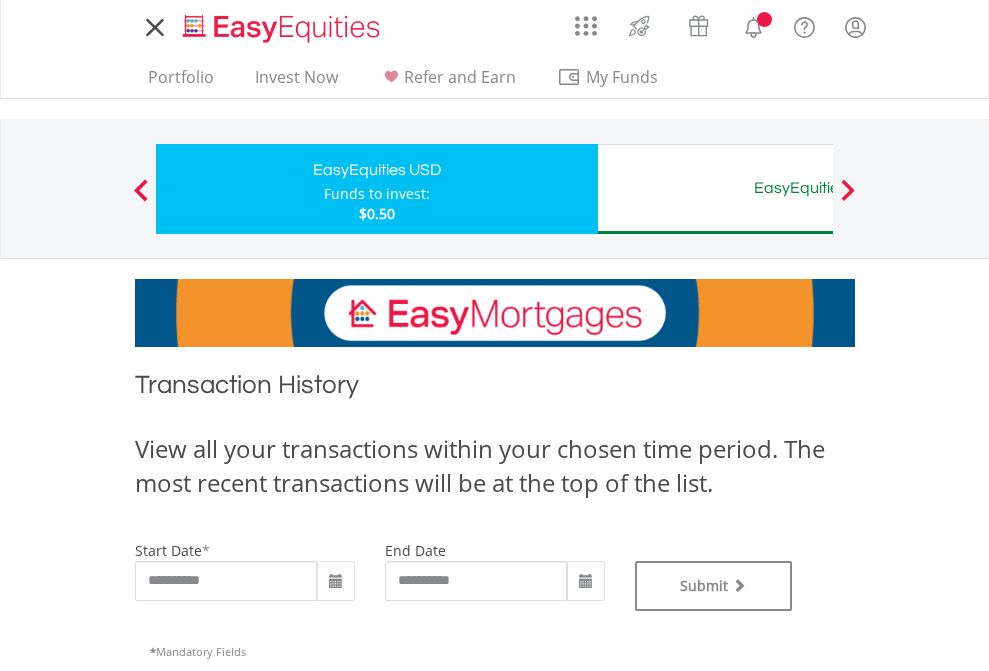scroll, scrollTop: 0, scrollLeft: 0, axis: both 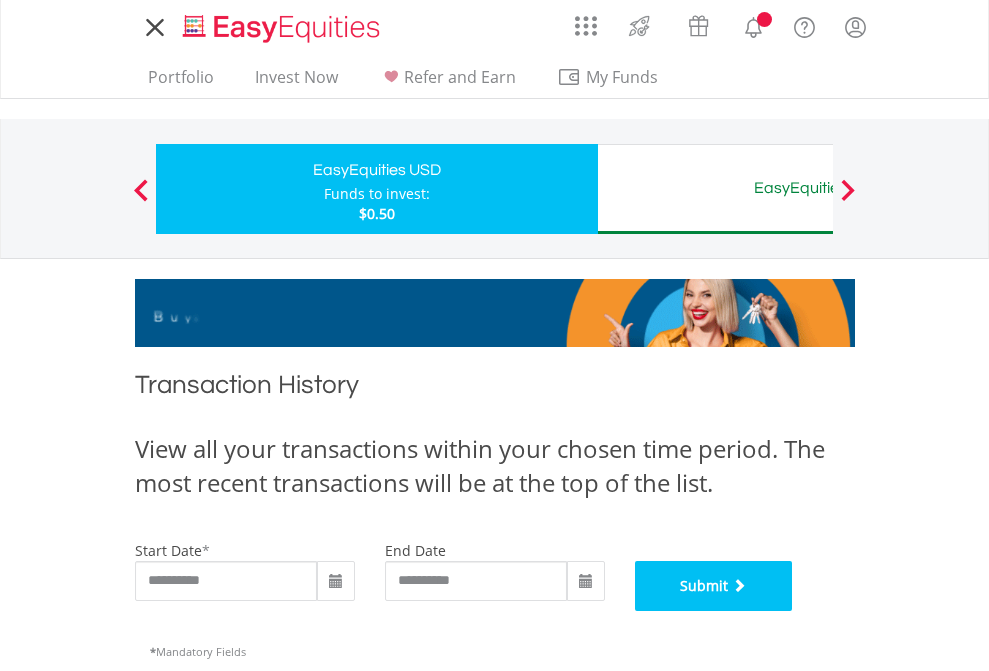 click on "Submit" at bounding box center [714, 586] 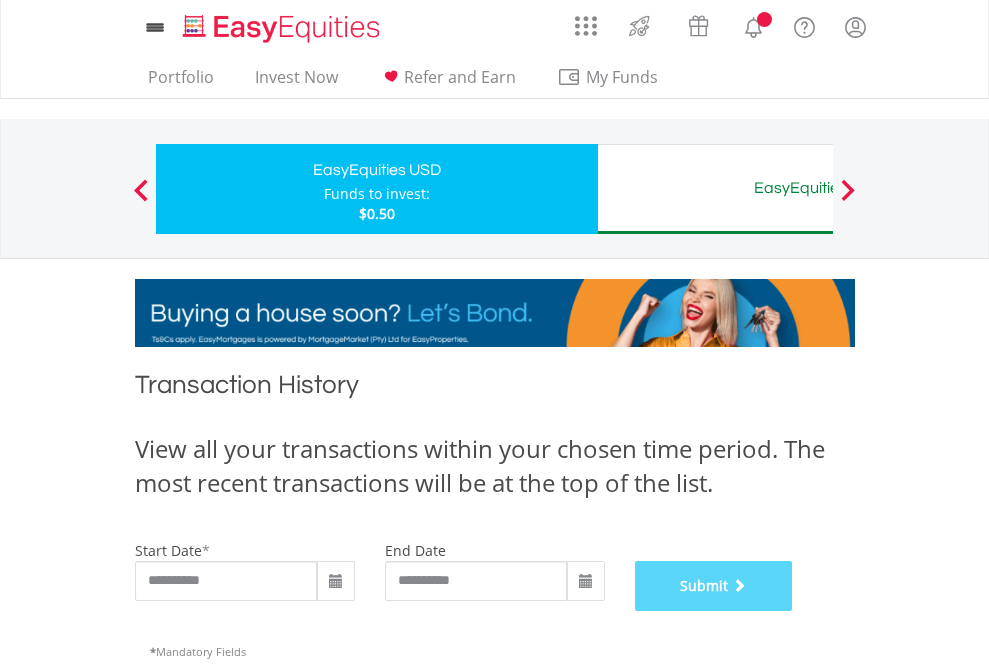 scroll, scrollTop: 811, scrollLeft: 0, axis: vertical 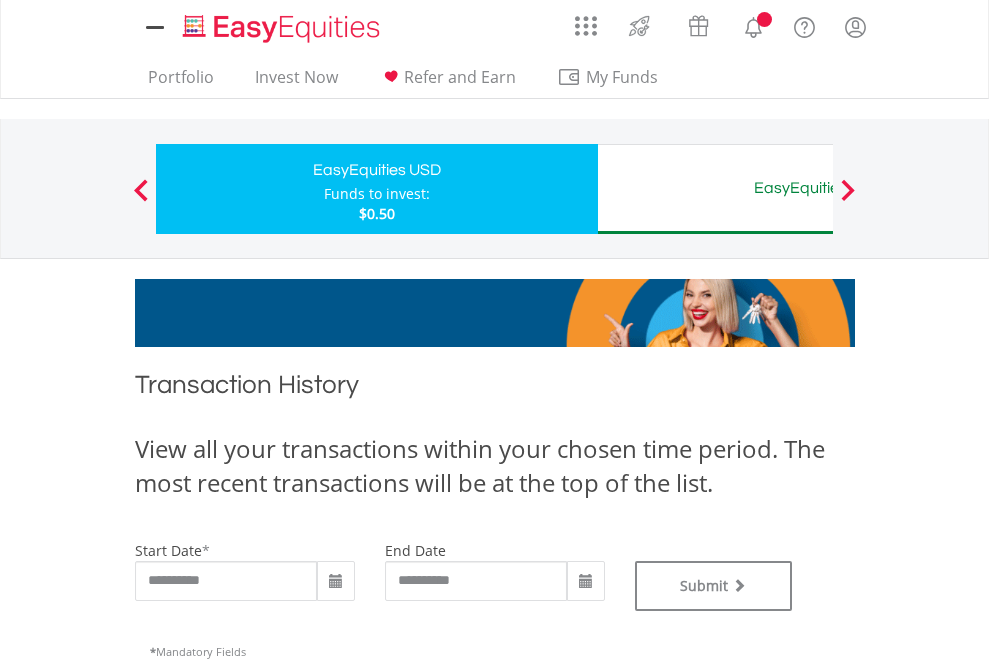 click on "EasyEquities AUD" at bounding box center (818, 188) 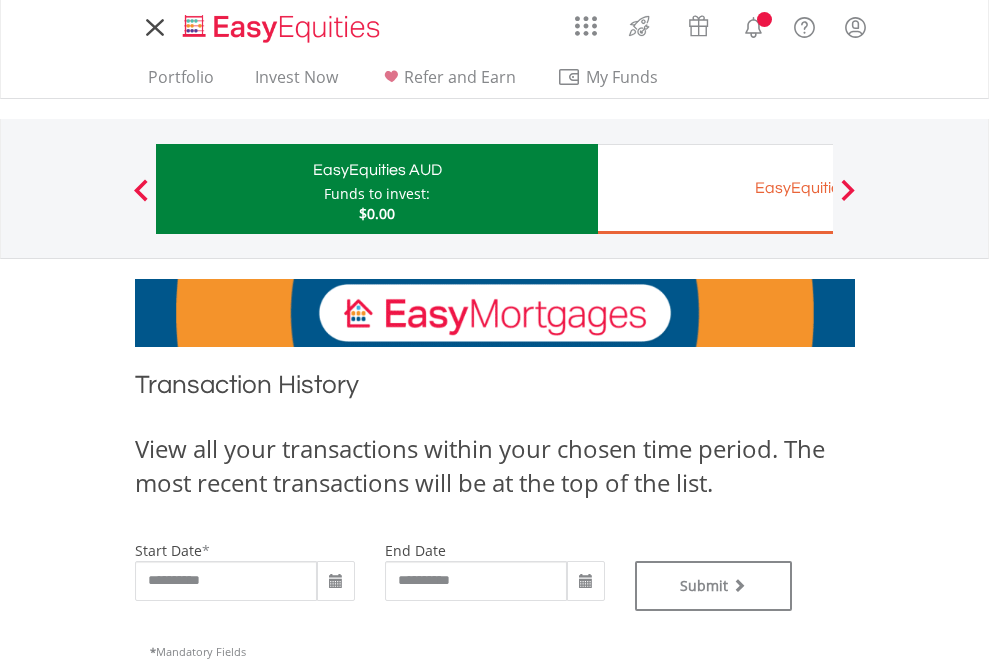 scroll, scrollTop: 0, scrollLeft: 0, axis: both 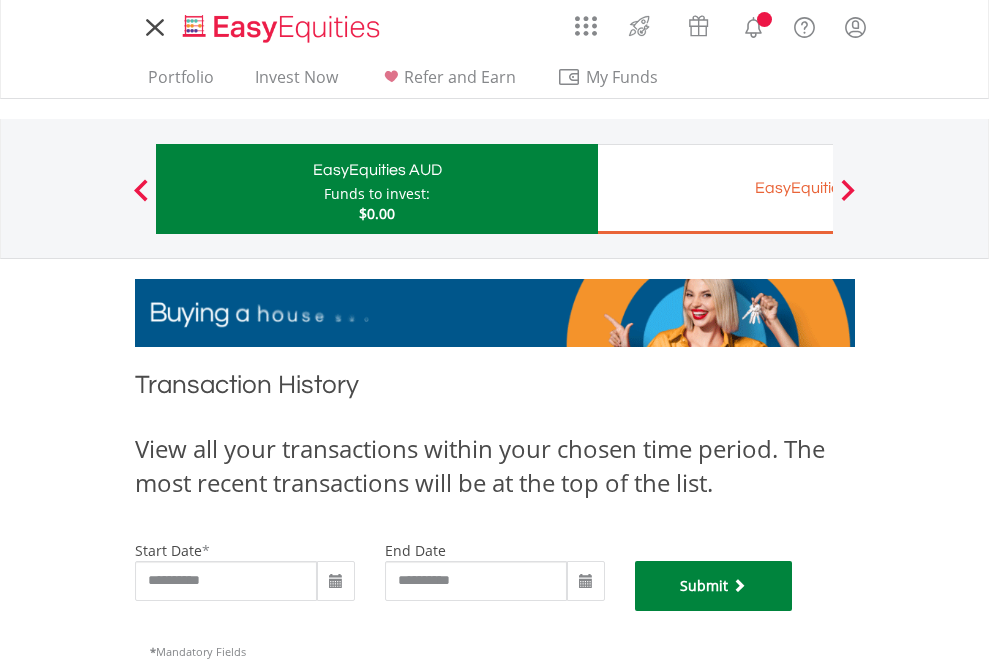 click on "Submit" at bounding box center [714, 586] 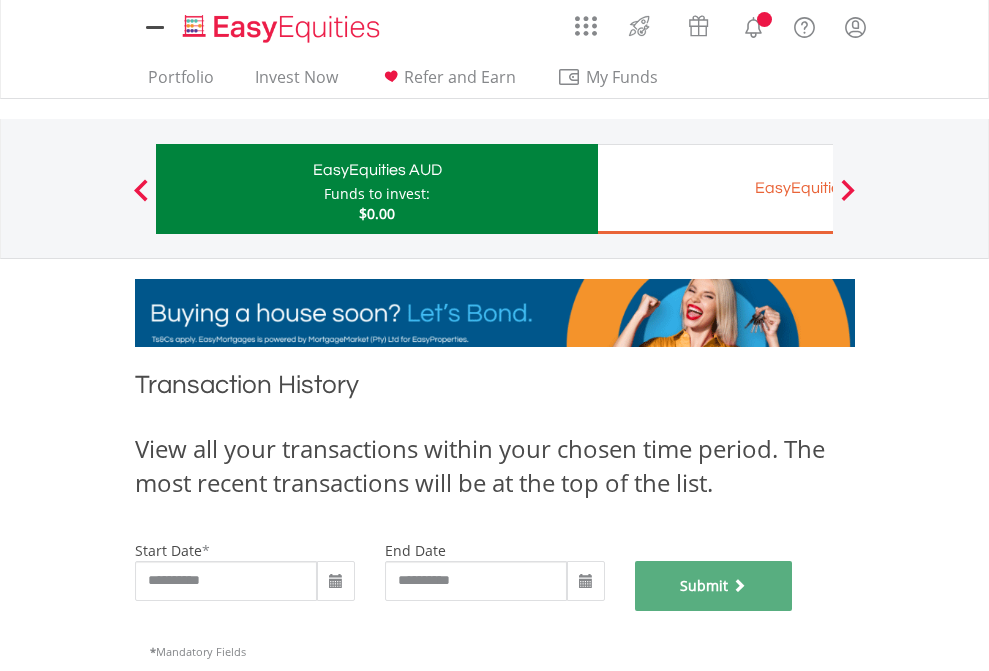 scroll, scrollTop: 811, scrollLeft: 0, axis: vertical 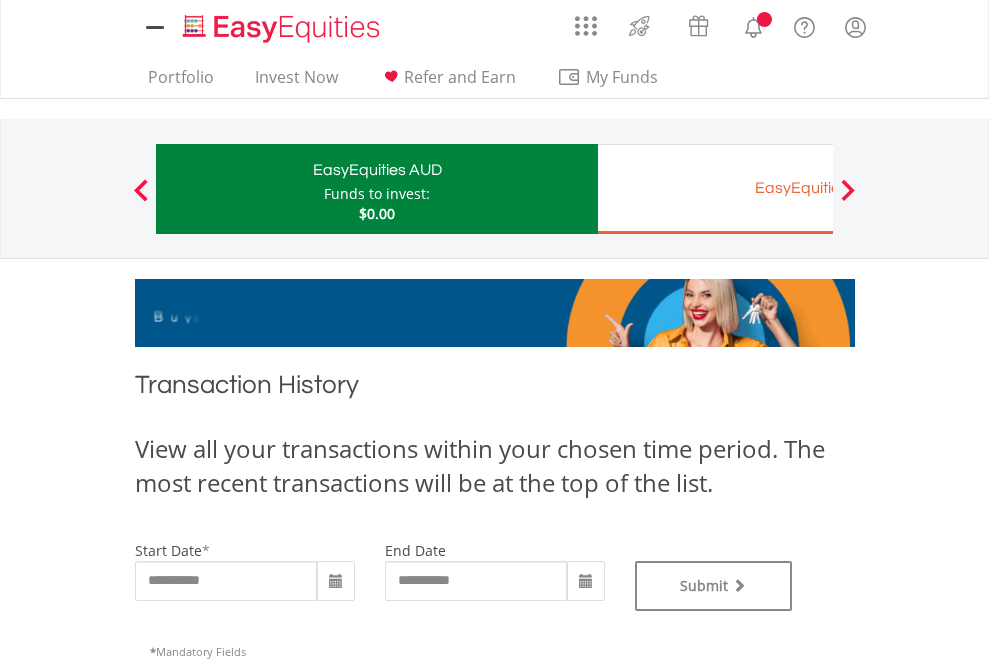 click on "EasyEquities EUR" at bounding box center [818, 188] 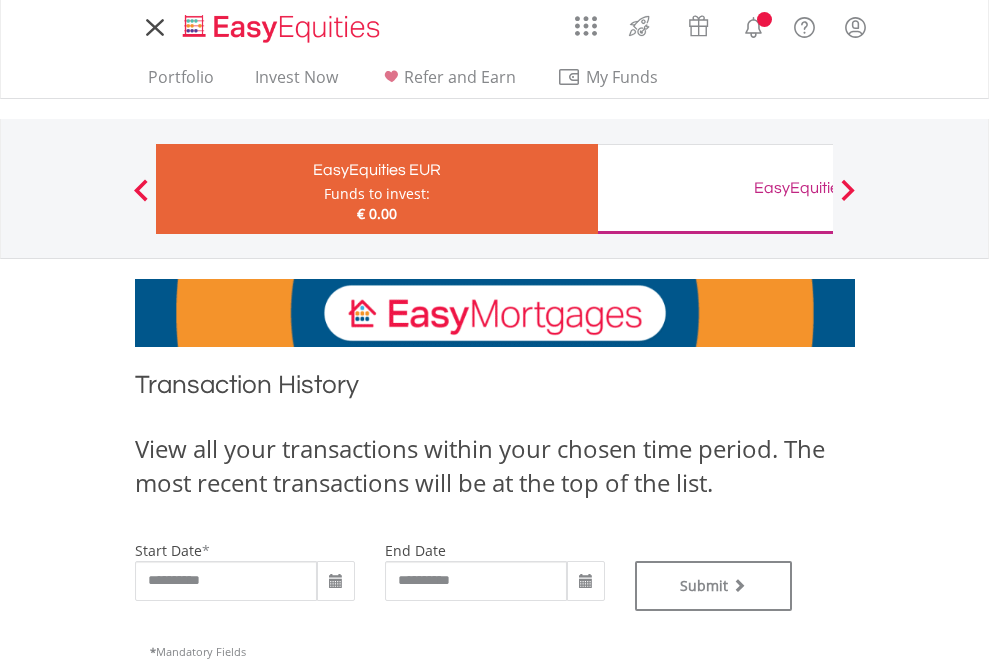 scroll, scrollTop: 0, scrollLeft: 0, axis: both 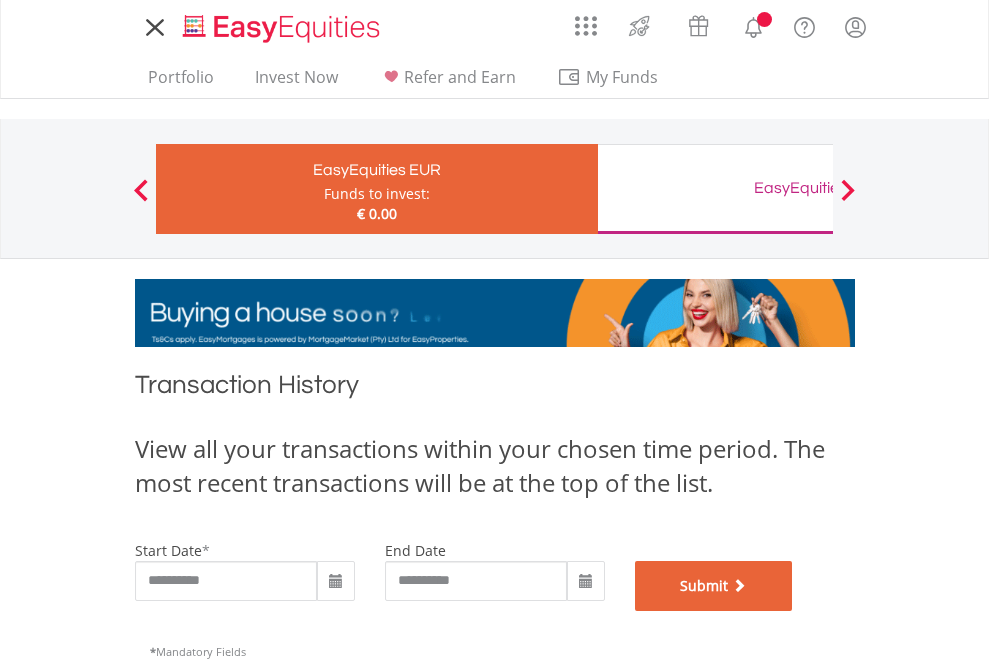 click on "Submit" at bounding box center [714, 586] 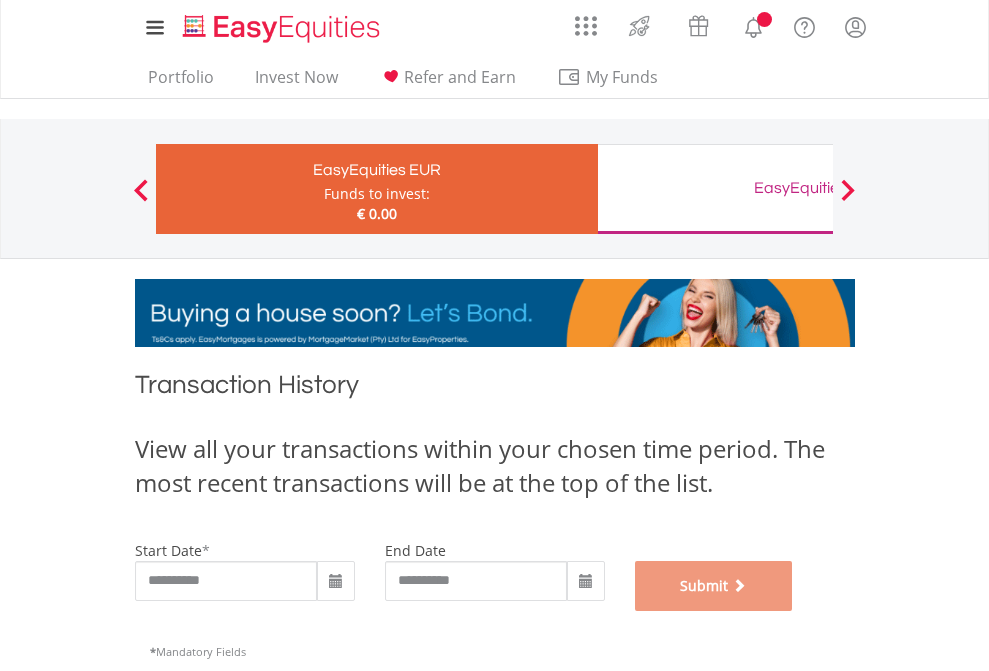 scroll, scrollTop: 811, scrollLeft: 0, axis: vertical 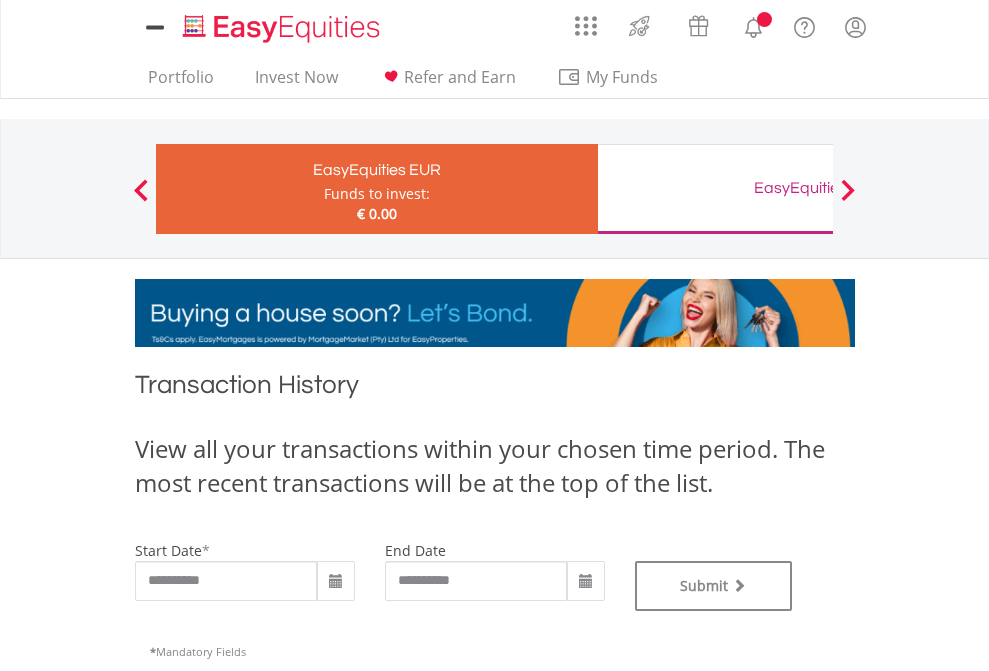 click on "EasyEquities GBP" at bounding box center [818, 188] 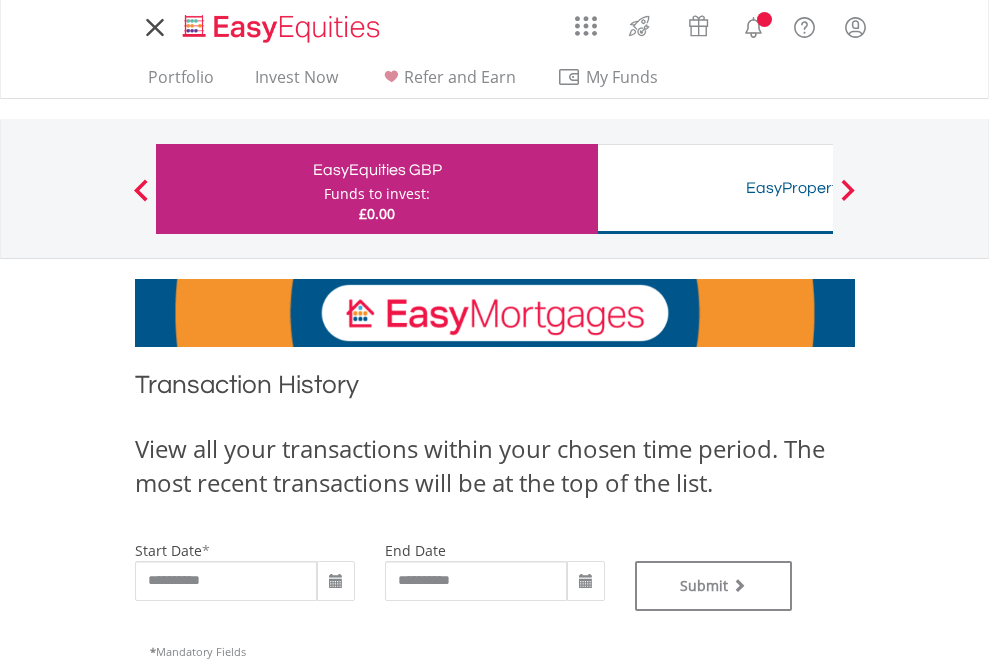 scroll, scrollTop: 0, scrollLeft: 0, axis: both 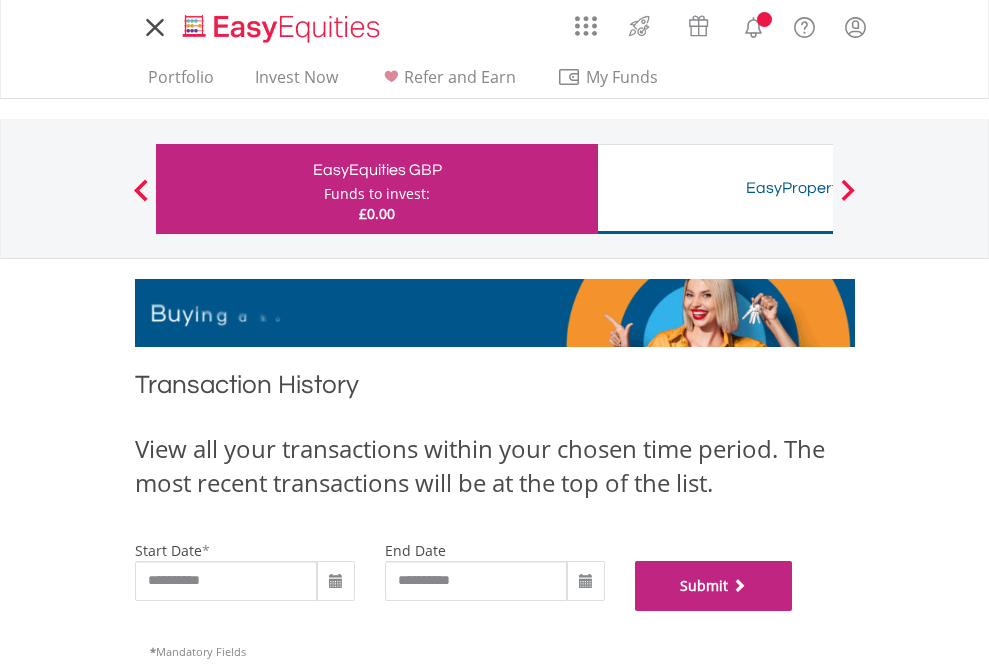 click on "Submit" at bounding box center (714, 586) 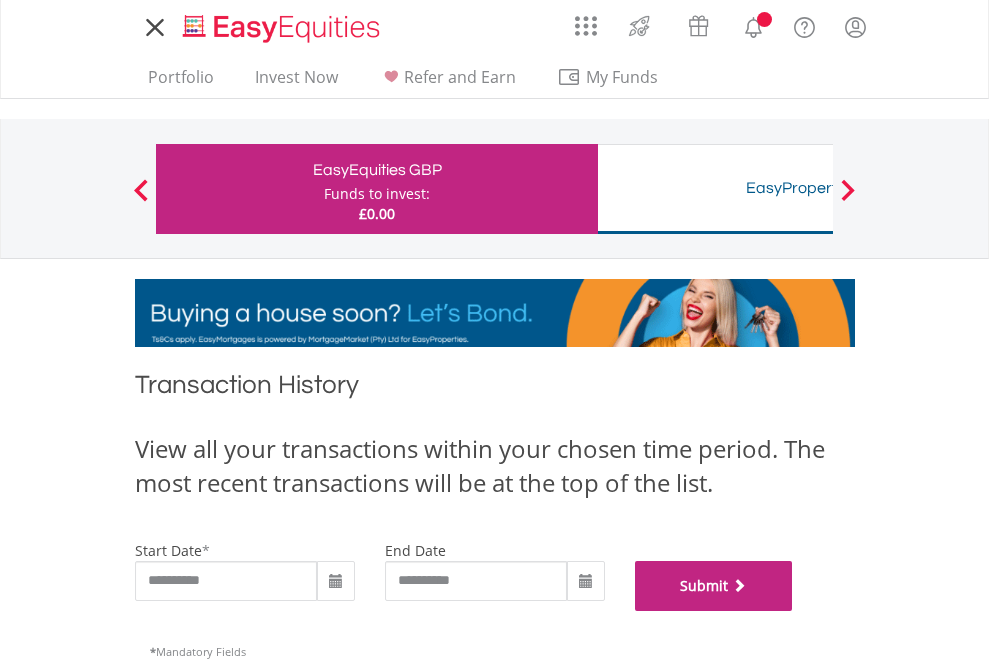 scroll, scrollTop: 811, scrollLeft: 0, axis: vertical 